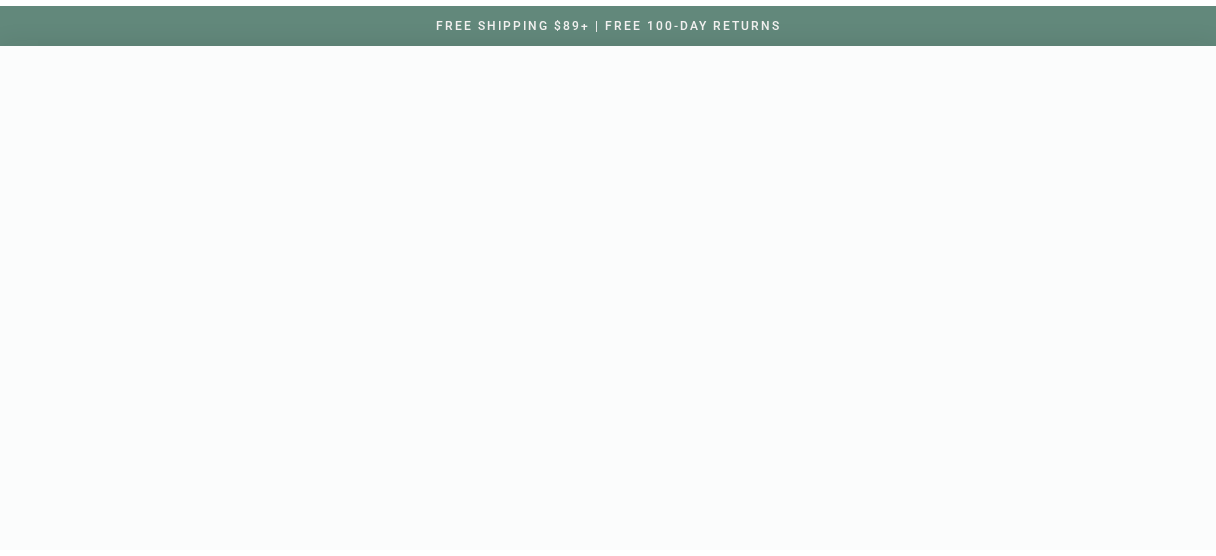 scroll, scrollTop: 0, scrollLeft: 0, axis: both 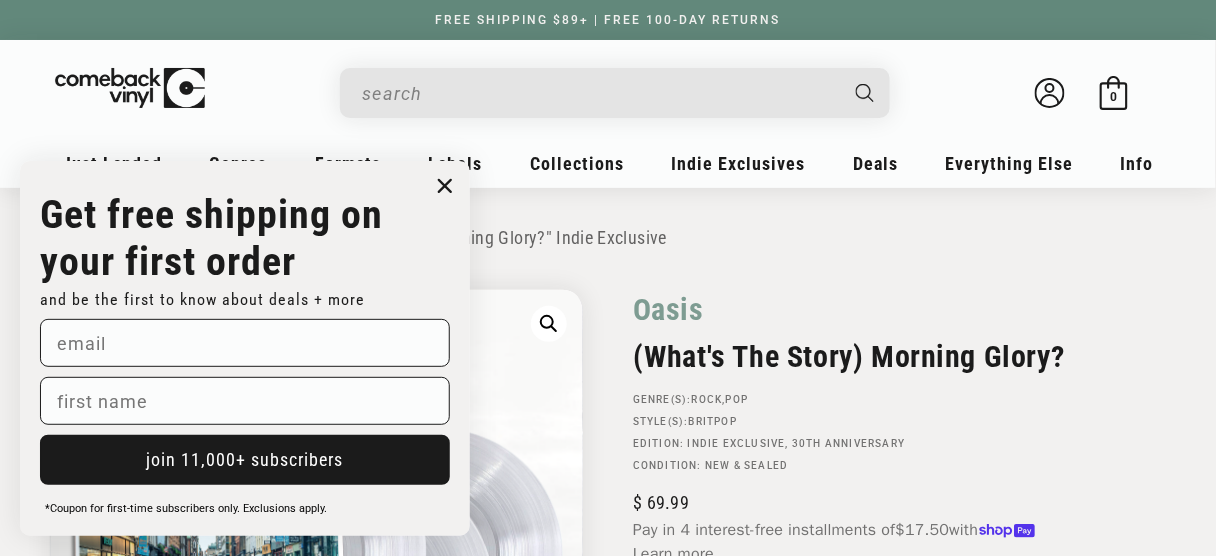 click 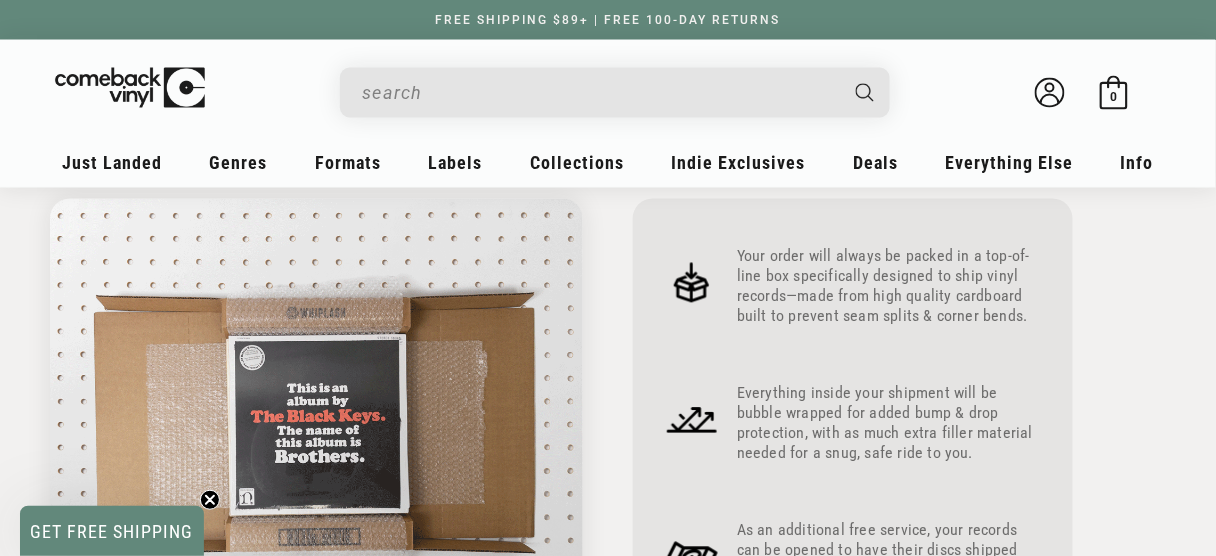 scroll, scrollTop: 0, scrollLeft: 0, axis: both 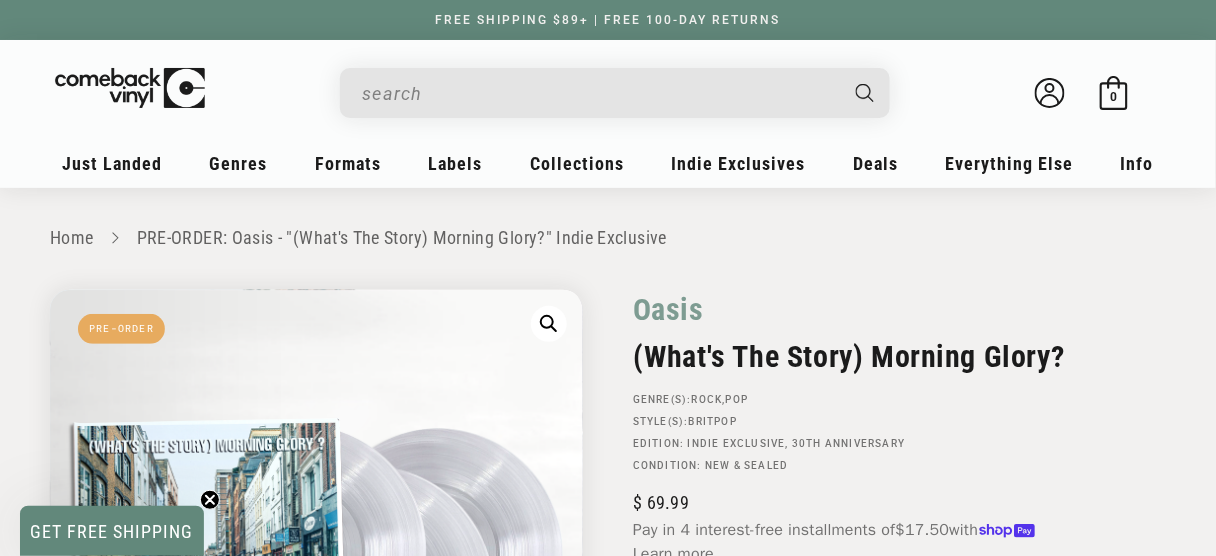 click on "My account
Just Landed
Just Landed
New Releases
Genres" at bounding box center [608, 113] 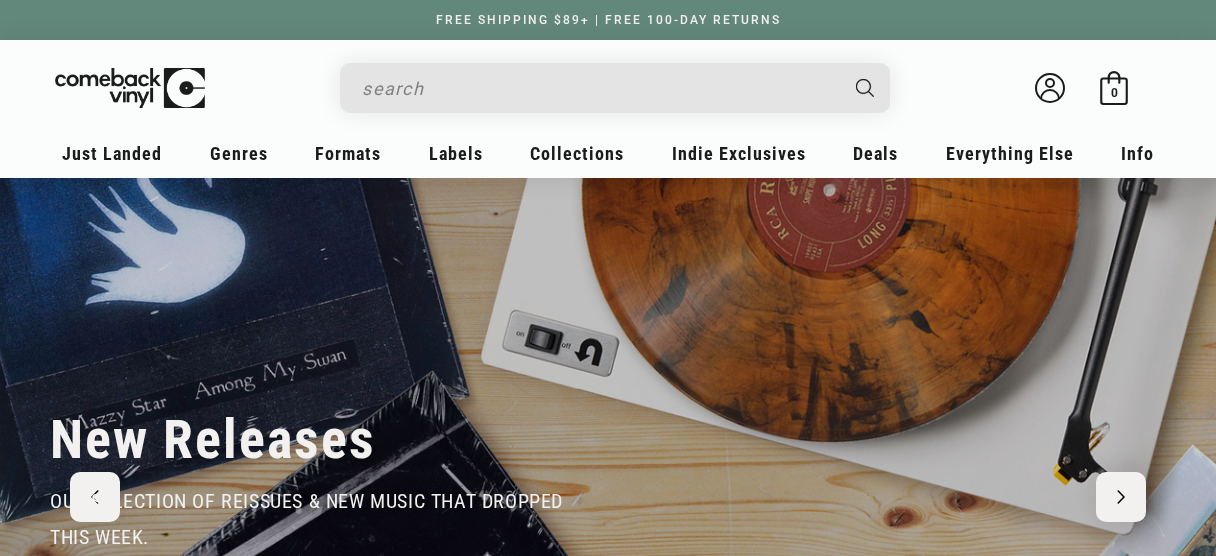 scroll, scrollTop: 0, scrollLeft: 0, axis: both 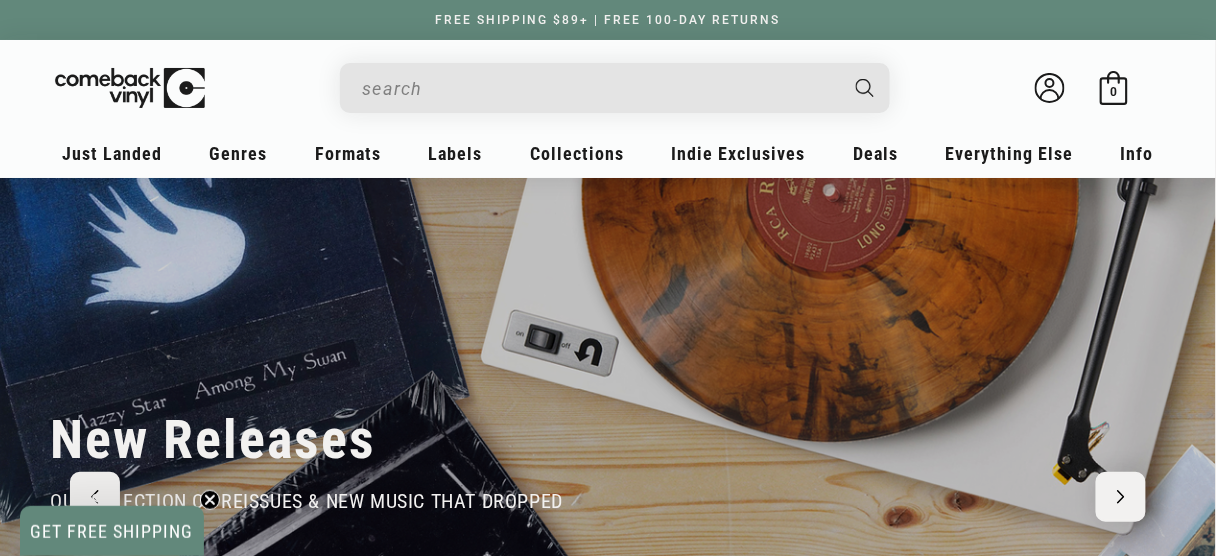 click at bounding box center (599, 88) 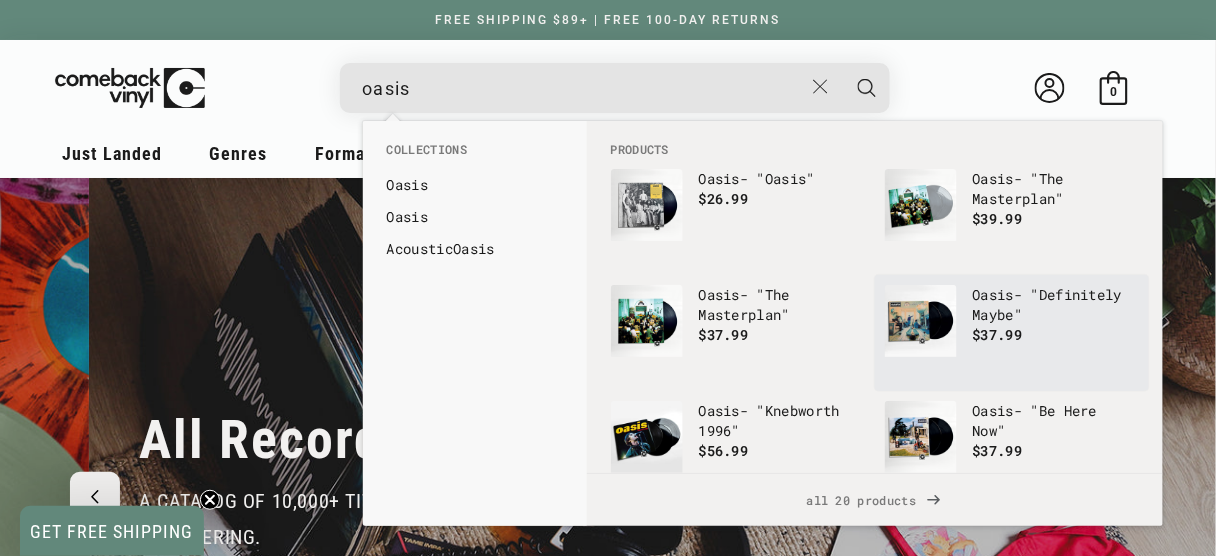 scroll, scrollTop: 0, scrollLeft: 2433, axis: horizontal 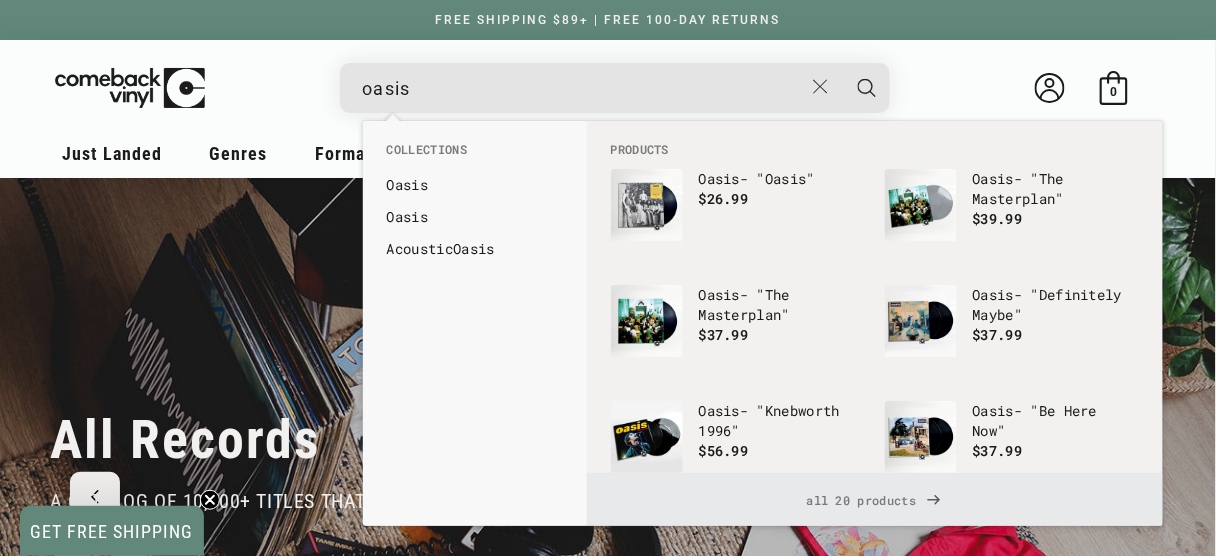 type on "oasis" 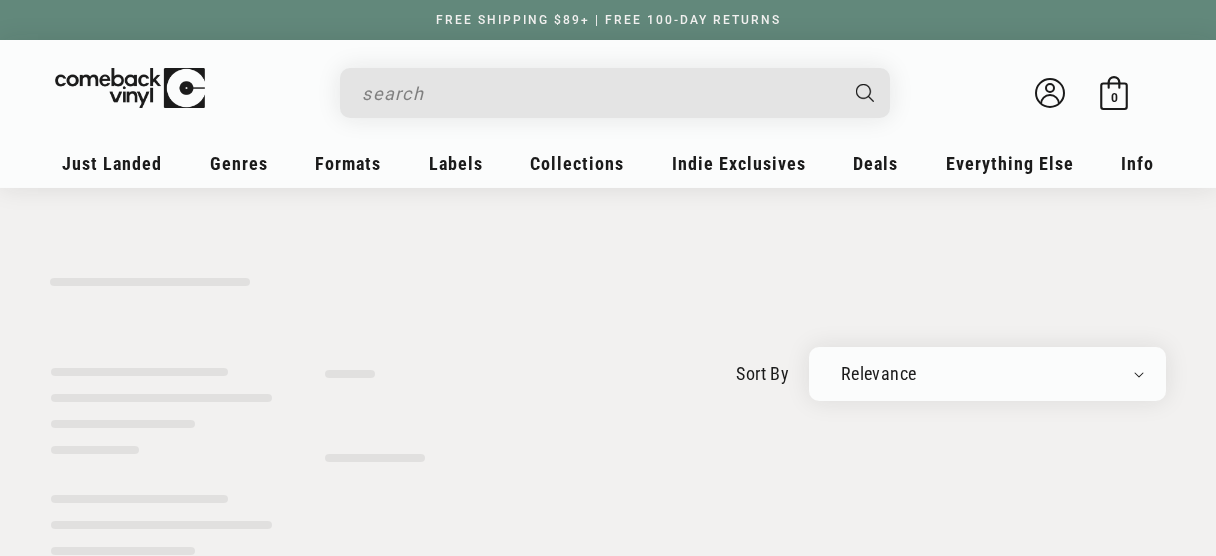 scroll, scrollTop: 0, scrollLeft: 0, axis: both 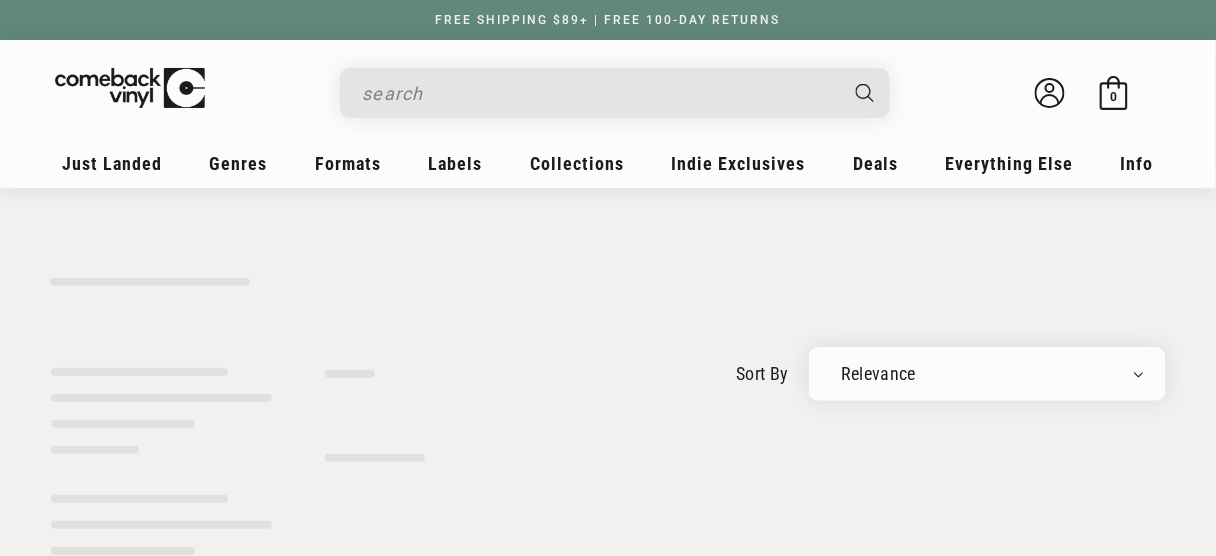 type on "oasis" 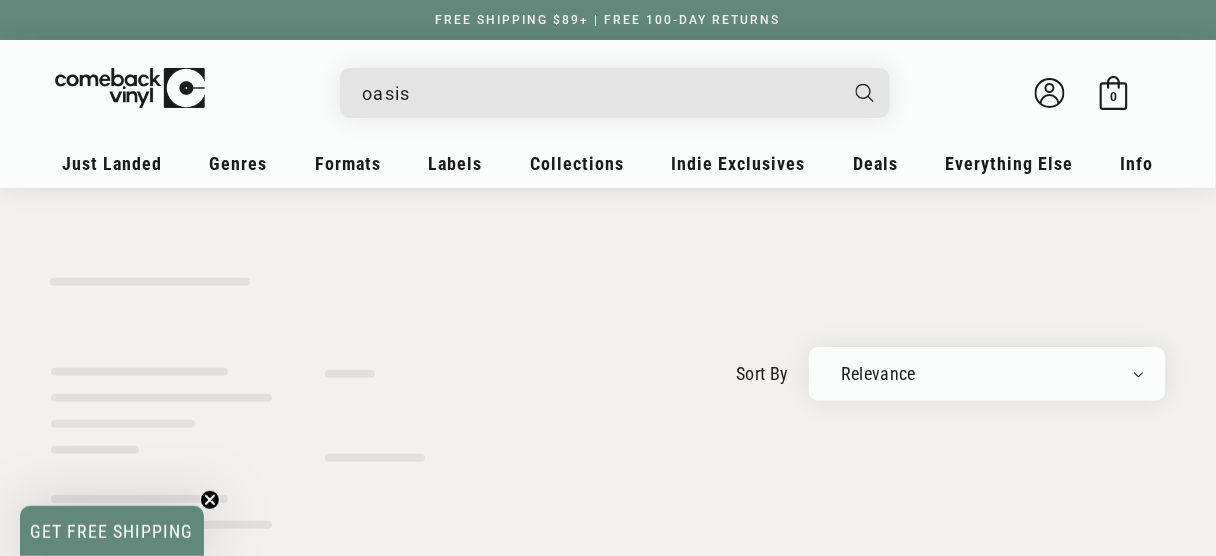 click on "Relevance Newly Added Popularity Artist (A-Z) Price (High To Low) Price (Low To High) Percent Off (High To Low)" at bounding box center [987, 374] 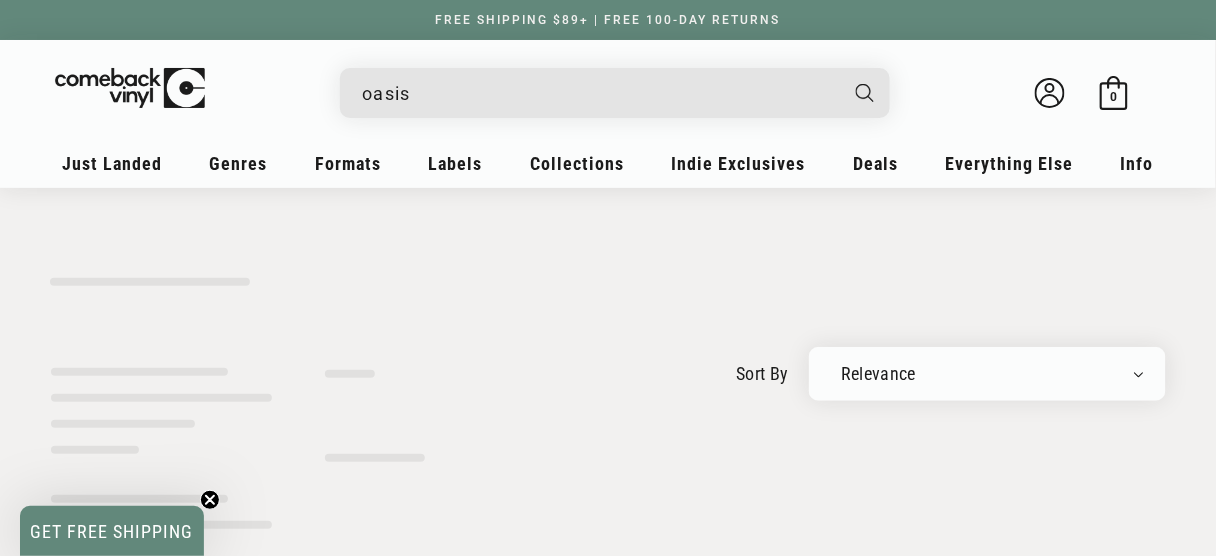 click on "Relevance Newly Added Popularity Artist (A-Z) Price (High To Low) Price (Low To High) Percent Off (High To Low)" at bounding box center (987, 374) 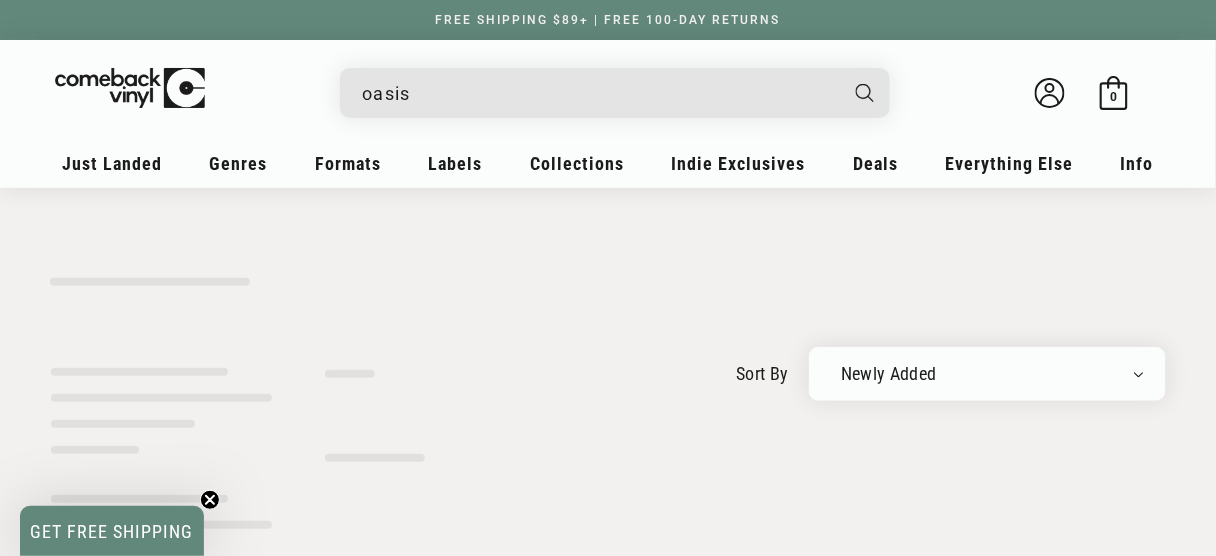 click on "Relevance Newly Added Popularity Artist (A-Z) Price (High To Low) Price (Low To High) Percent Off (High To Low)" at bounding box center (987, 374) 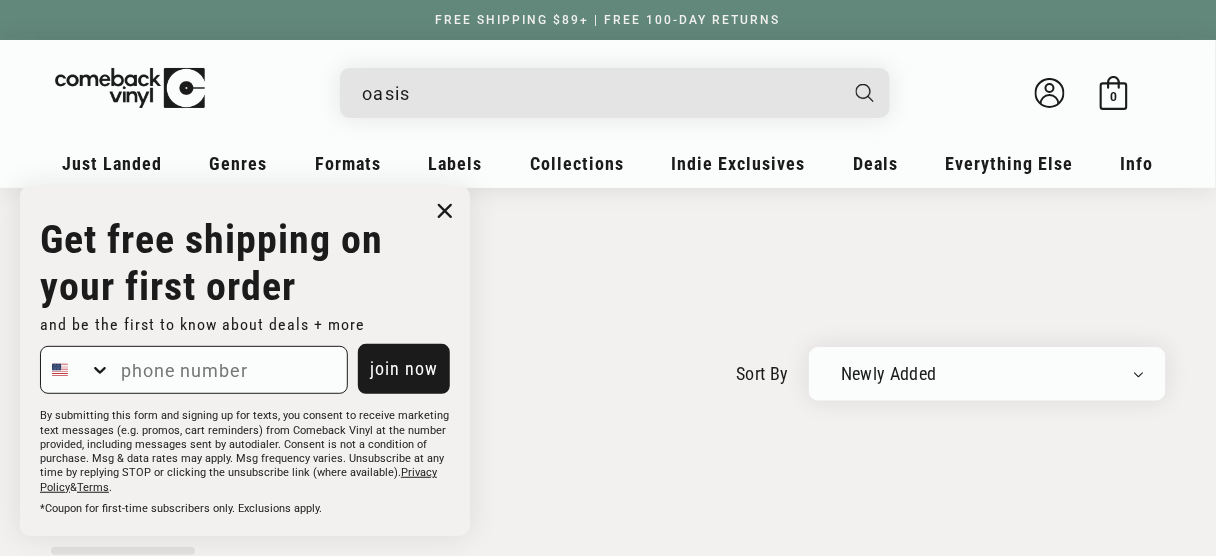 click 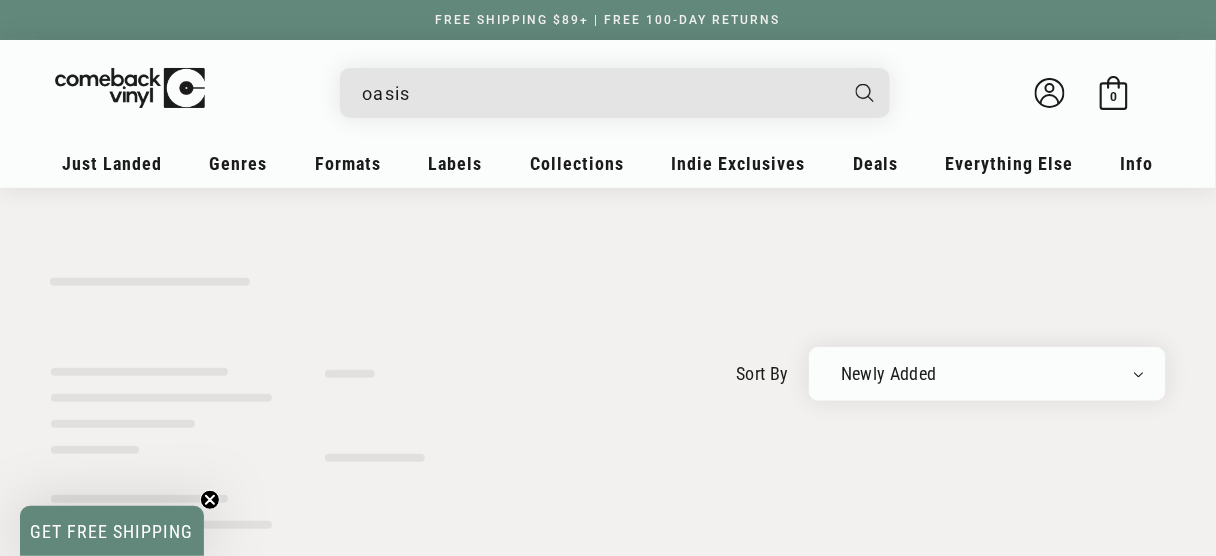 scroll, scrollTop: 235, scrollLeft: 0, axis: vertical 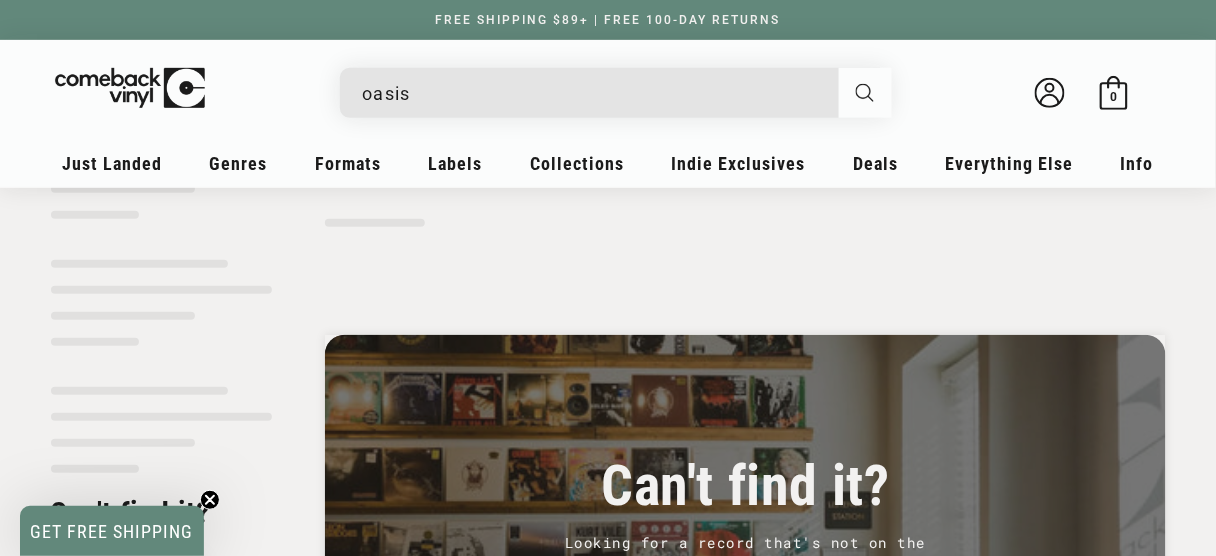 click at bounding box center (866, 93) 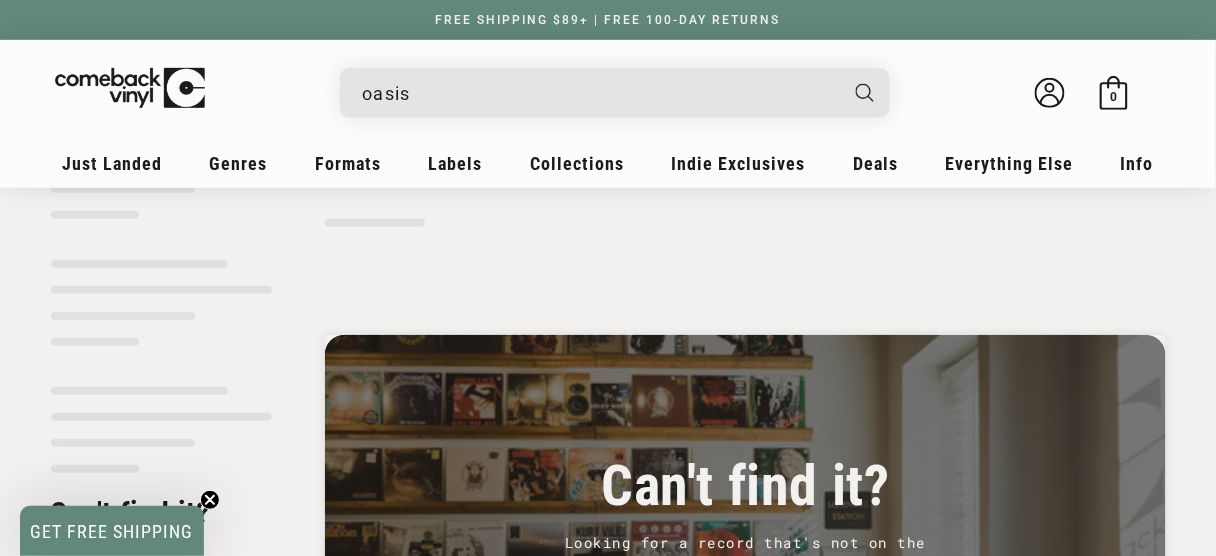 click on "oasis" at bounding box center [599, 93] 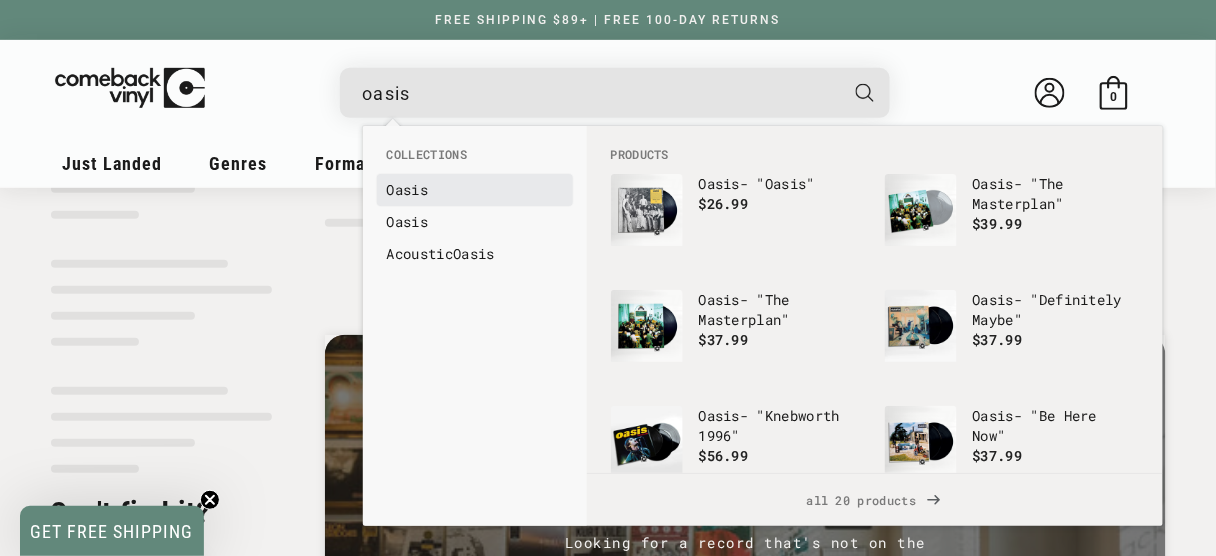 click on "Oasis" at bounding box center [408, 189] 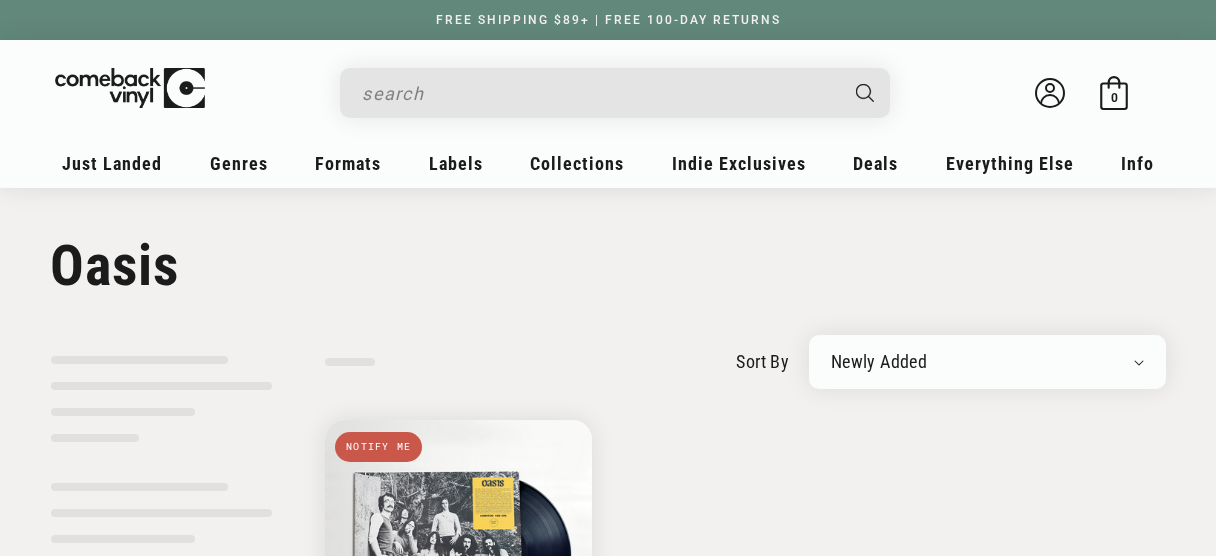 scroll, scrollTop: 0, scrollLeft: 0, axis: both 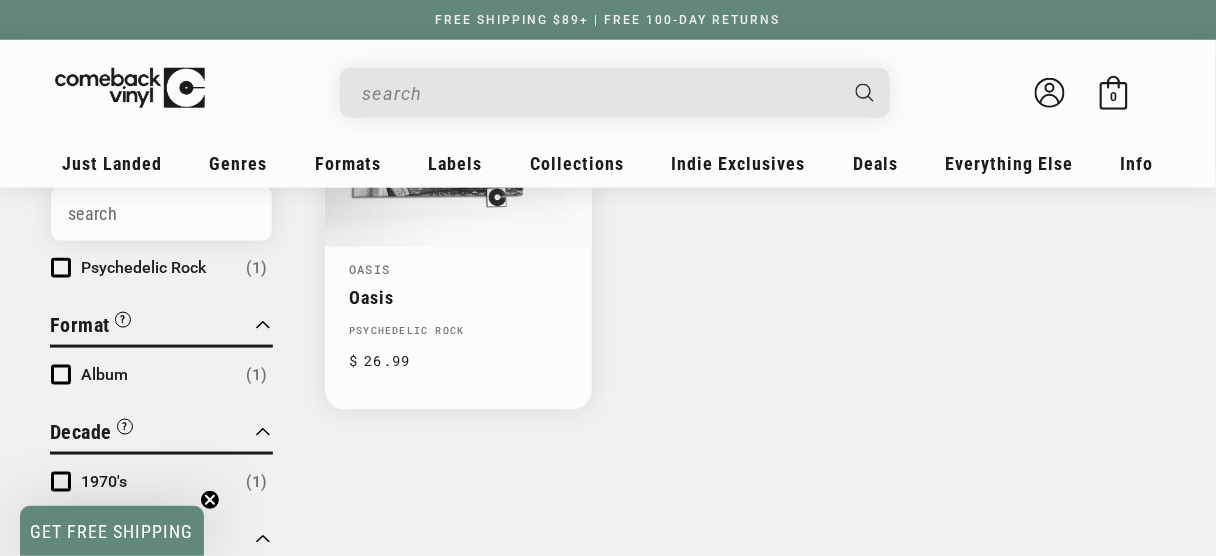 click on "Welcome back
Bag
0 0 items" at bounding box center [608, 97] 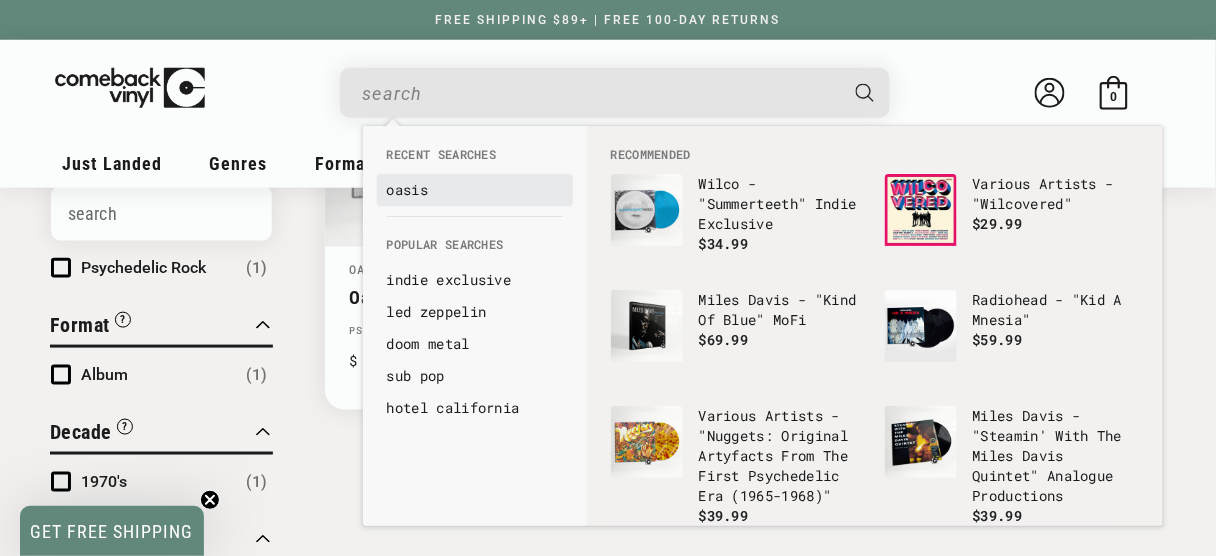 click on "oasis" at bounding box center [475, 190] 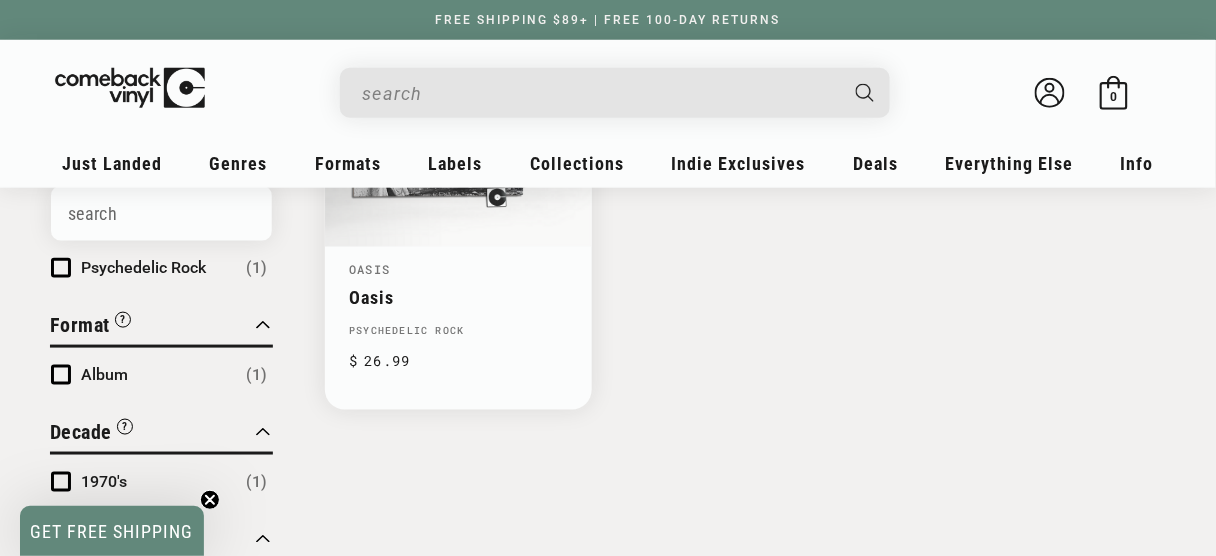 click at bounding box center (599, 93) 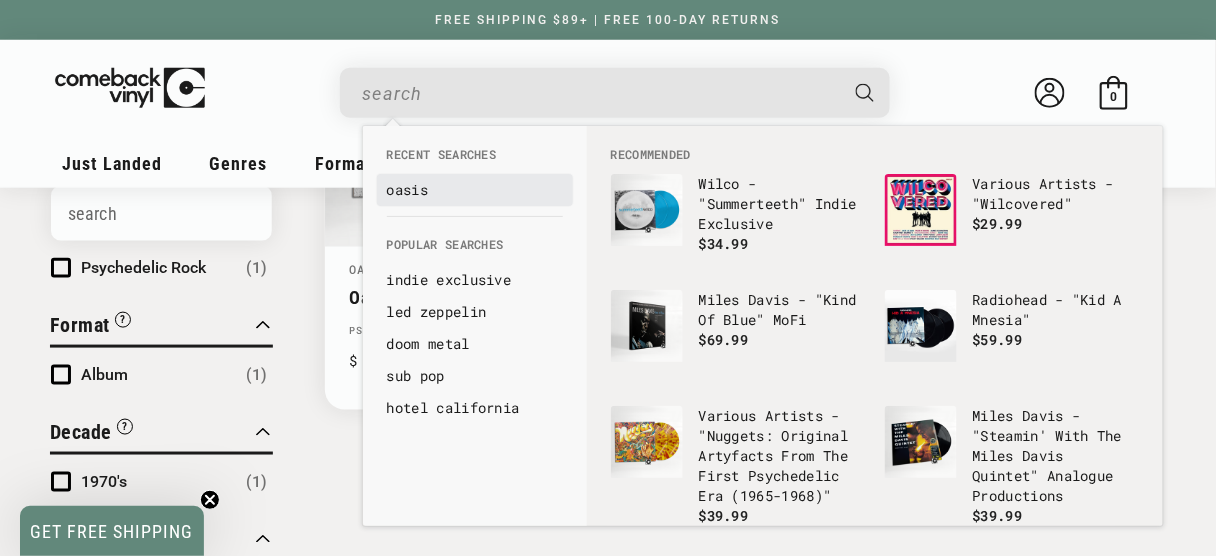 click on "oasis" at bounding box center (475, 190) 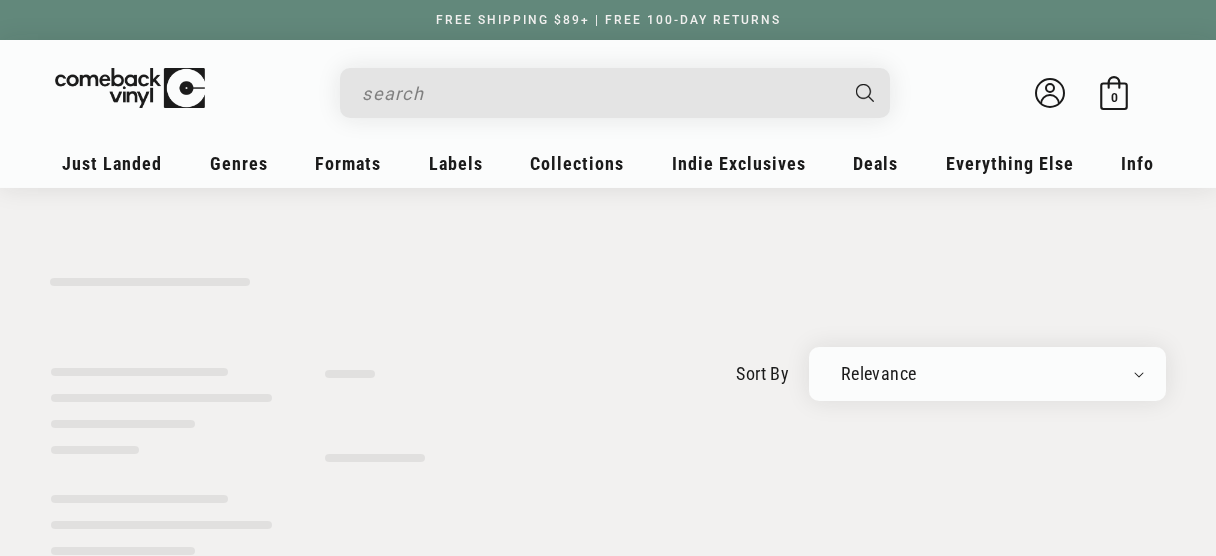 scroll, scrollTop: 0, scrollLeft: 0, axis: both 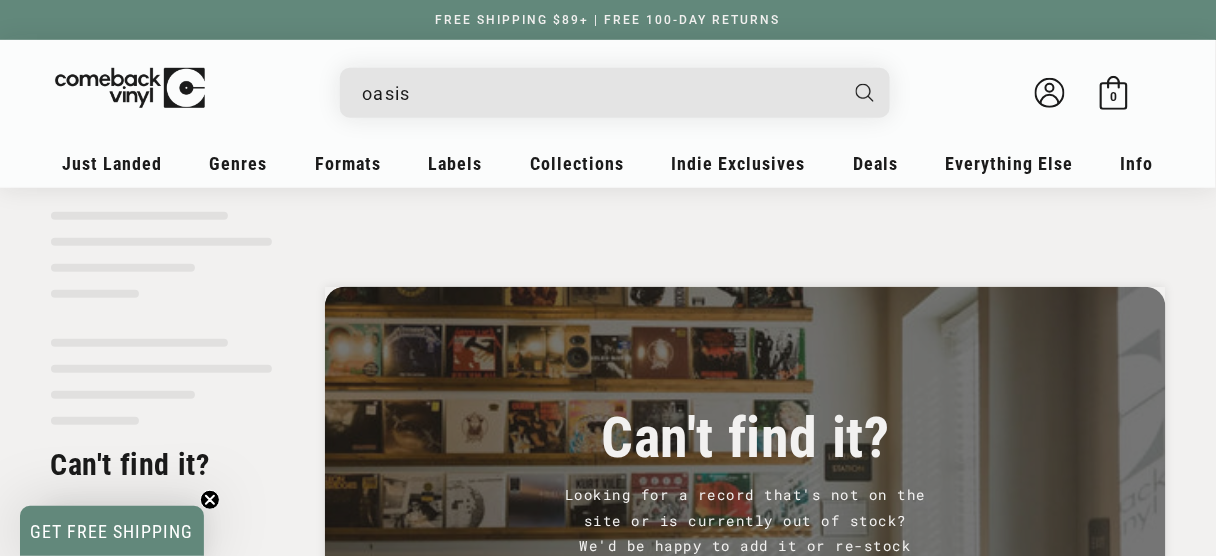 click on "oasis" at bounding box center [599, 93] 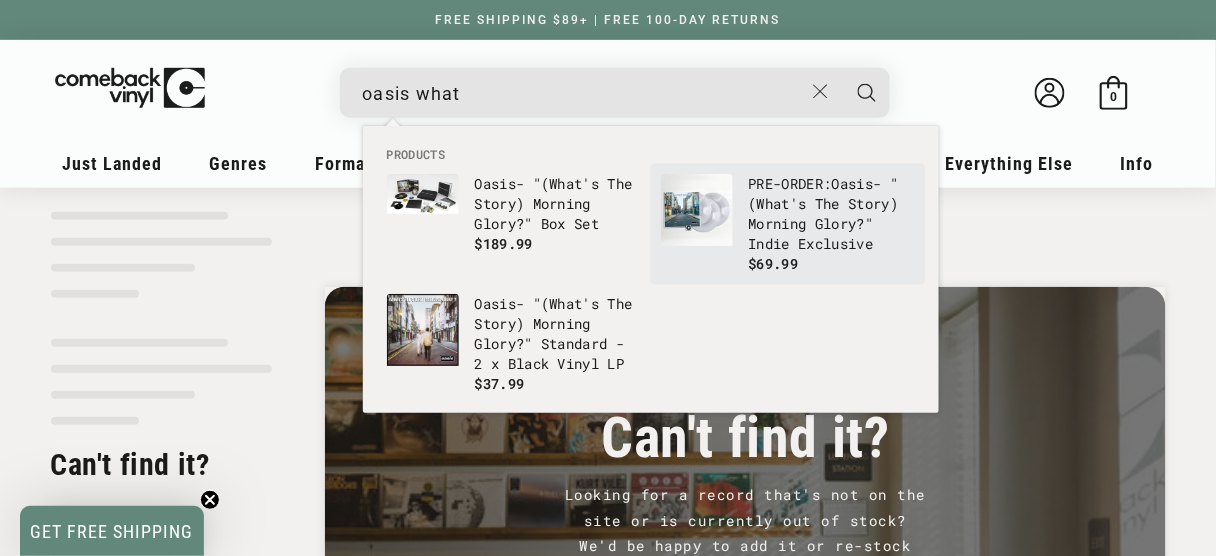 type on "oasis what" 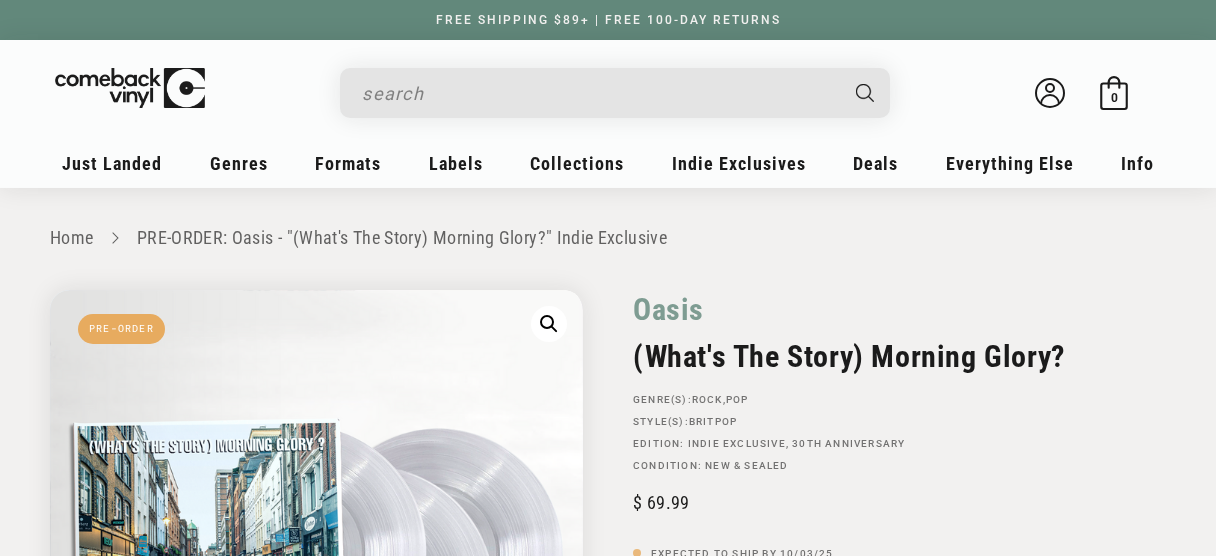 scroll, scrollTop: 0, scrollLeft: 0, axis: both 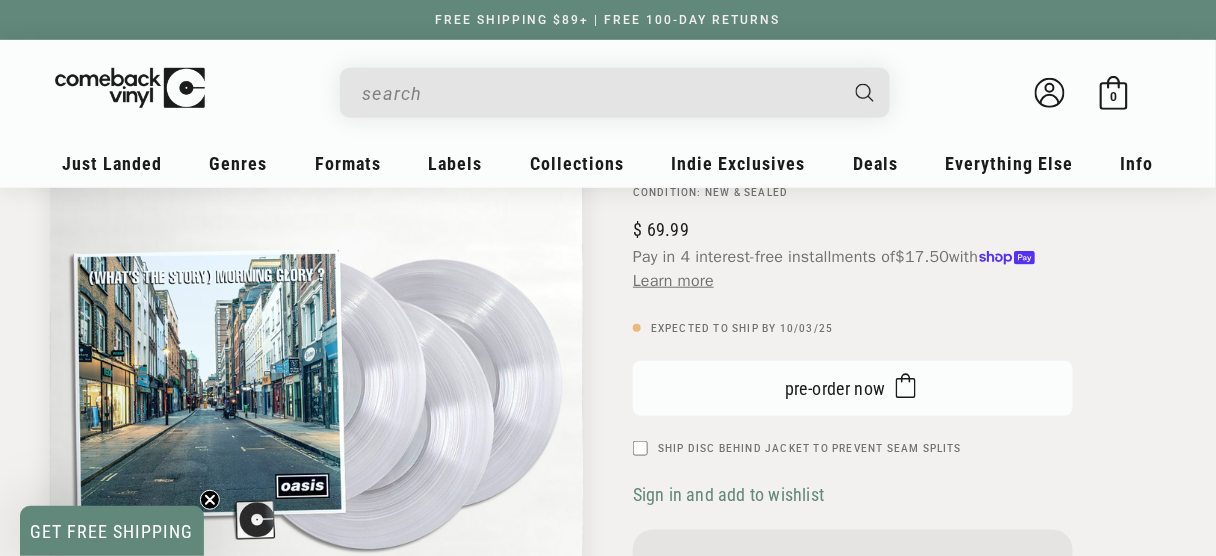click on "pre-order now
Added to bag" at bounding box center (853, 388) 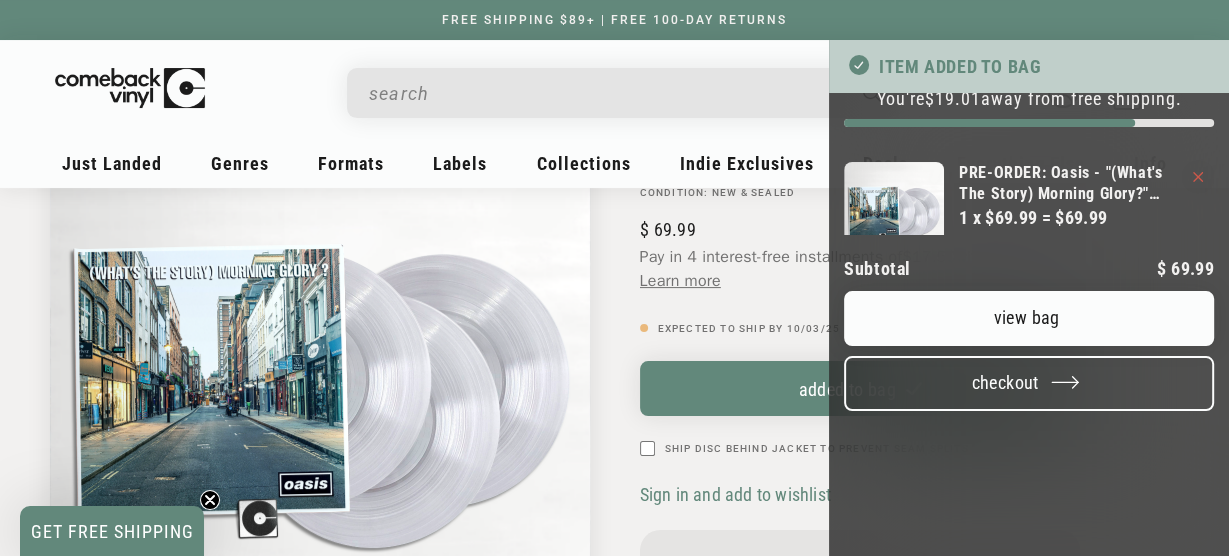 click on "Checkout" at bounding box center (1029, 383) 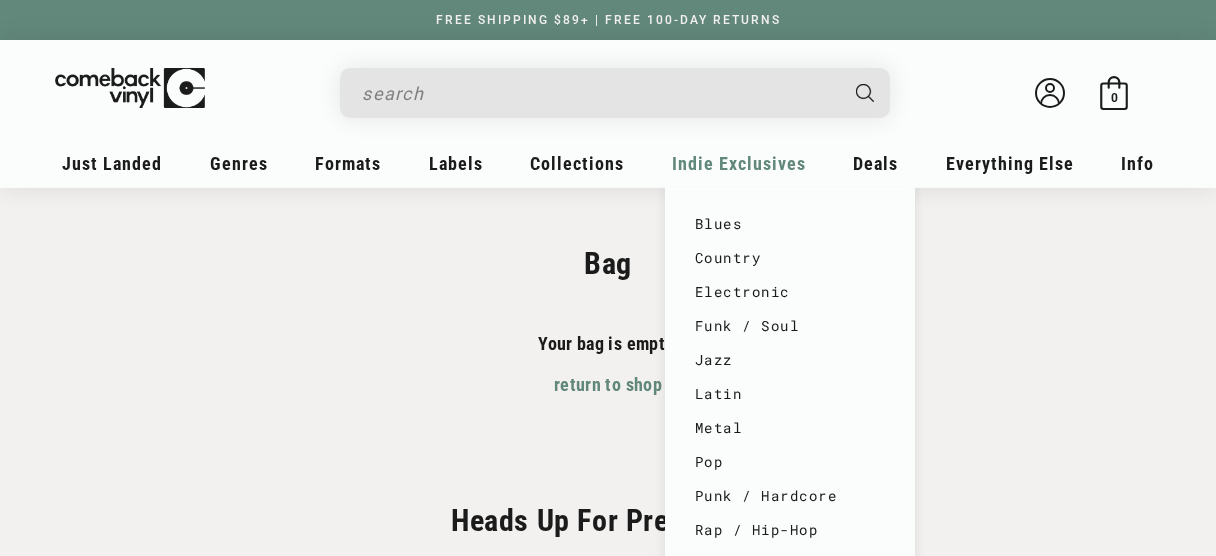 scroll, scrollTop: 0, scrollLeft: 0, axis: both 